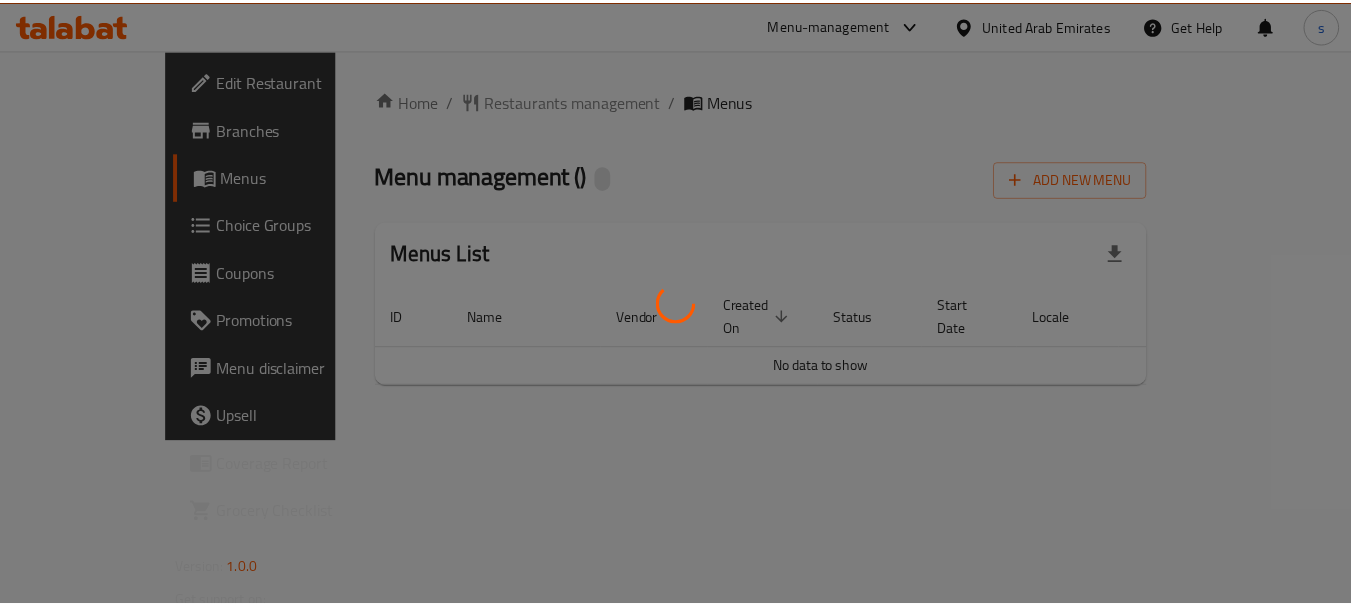 scroll, scrollTop: 0, scrollLeft: 0, axis: both 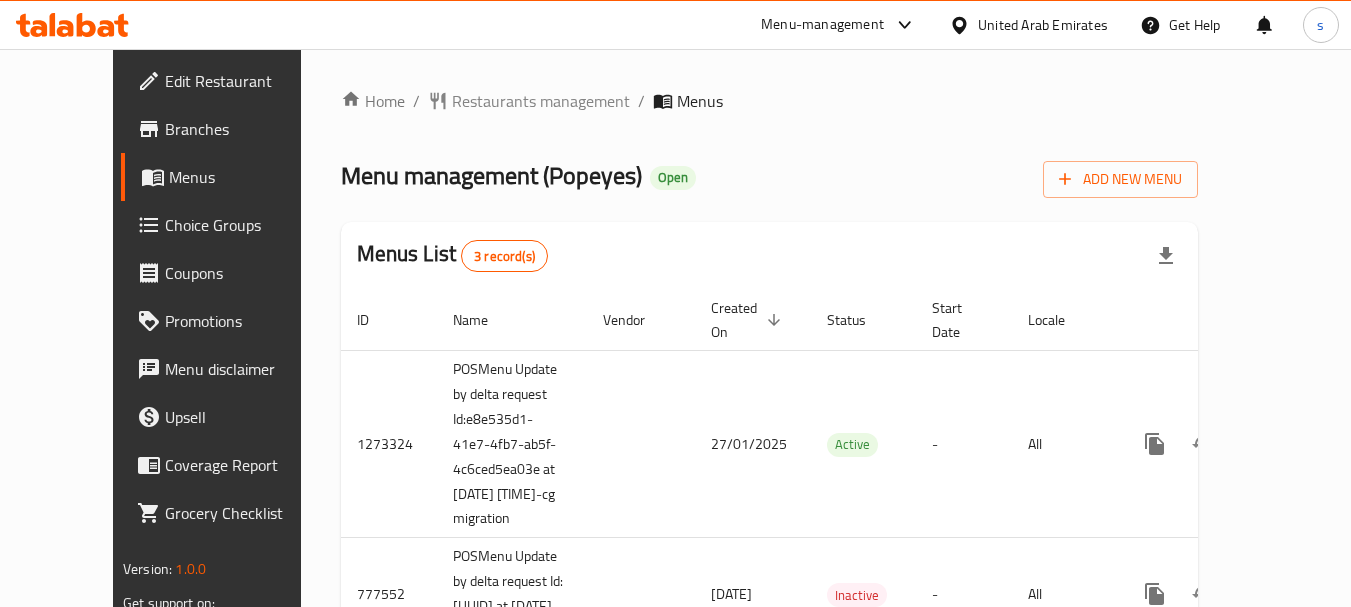 click on "Promotions" at bounding box center [244, 321] 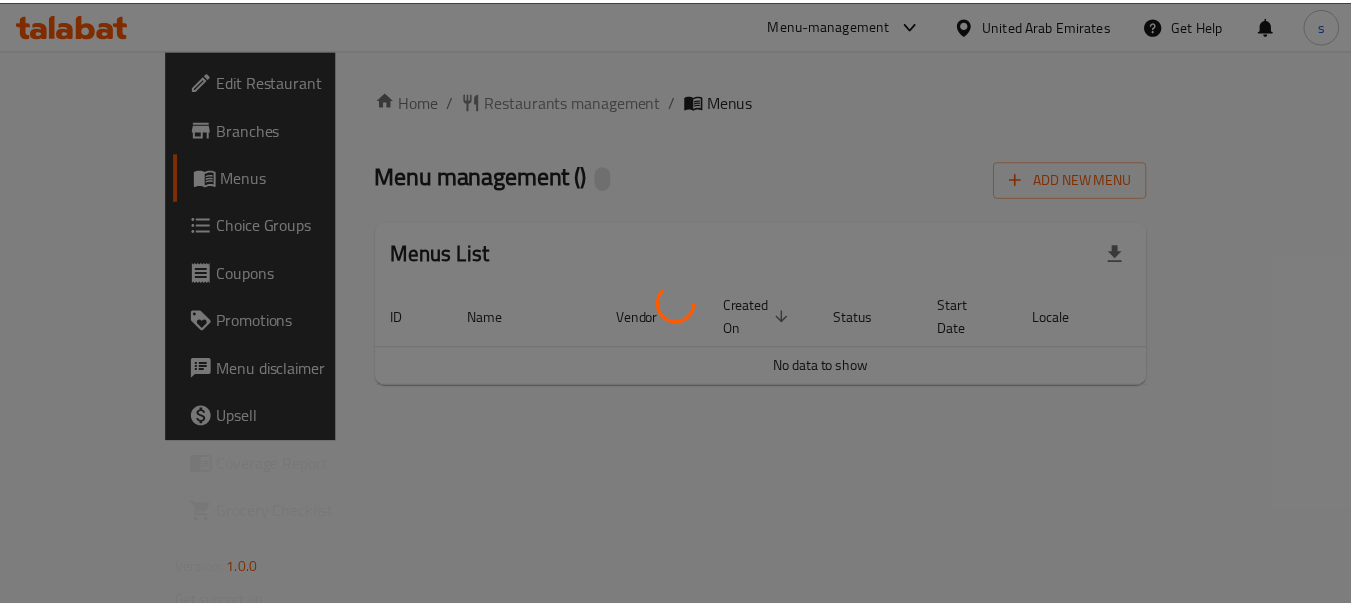 scroll, scrollTop: 0, scrollLeft: 0, axis: both 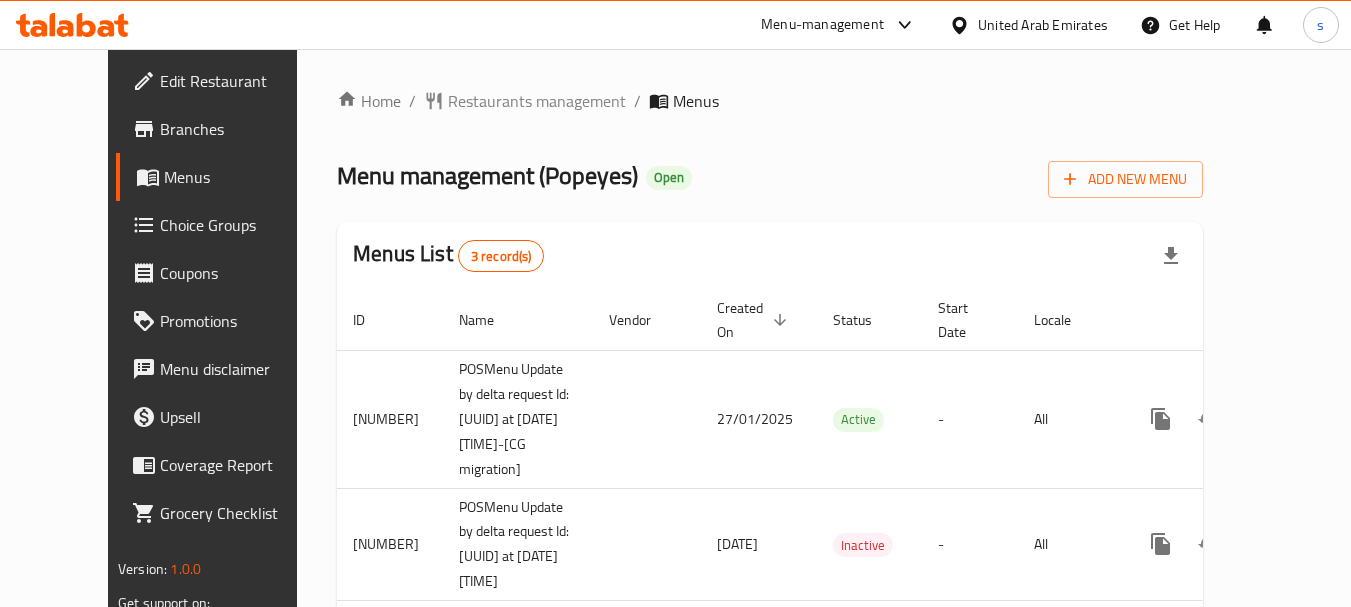 click on "Choice Groups" at bounding box center [239, 225] 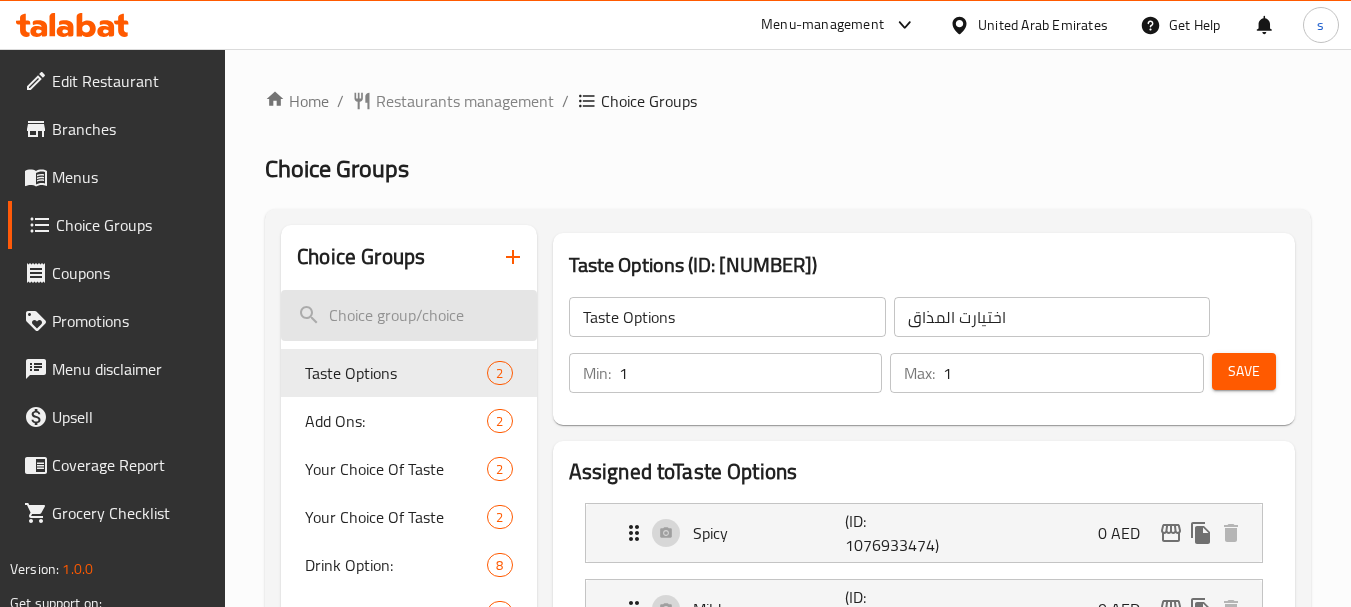 click at bounding box center [408, 315] 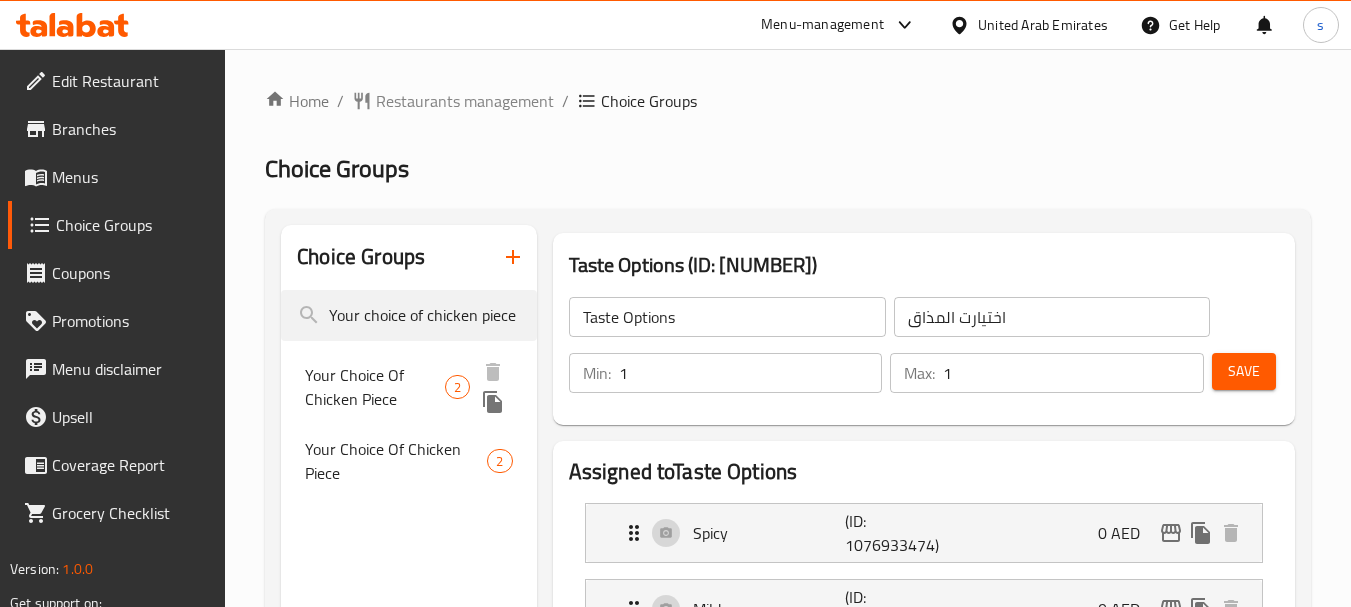 type on "Your choice of chicken piece" 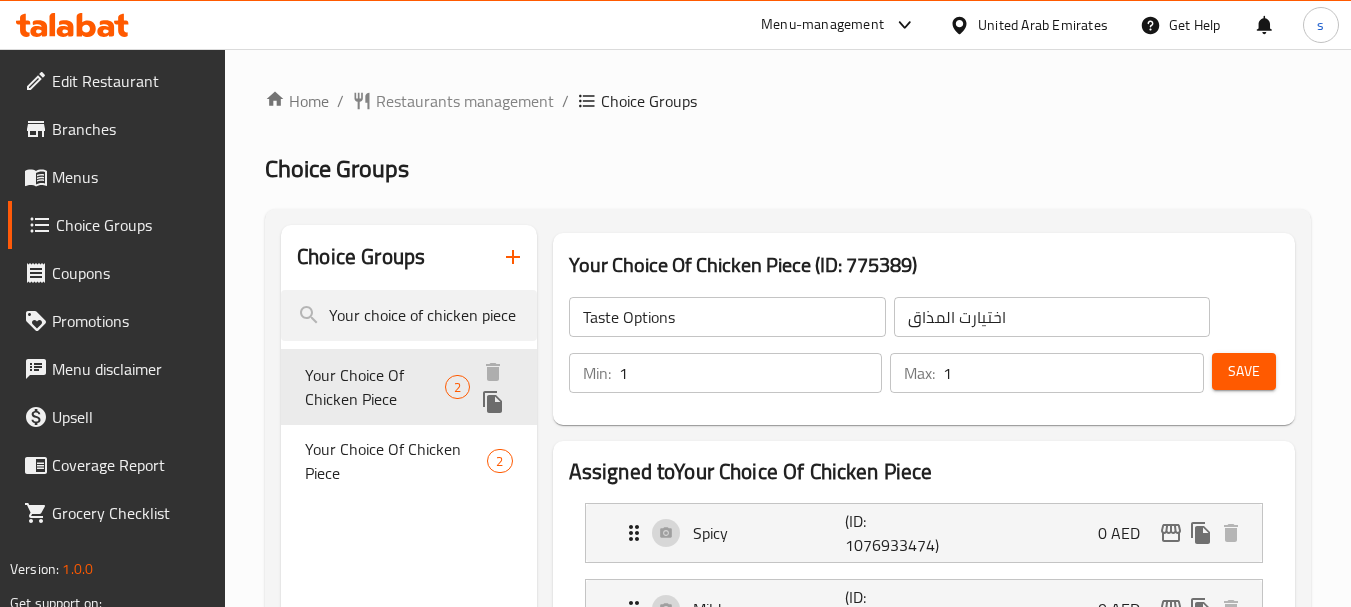 type on "Your Choice Of Chicken Piece" 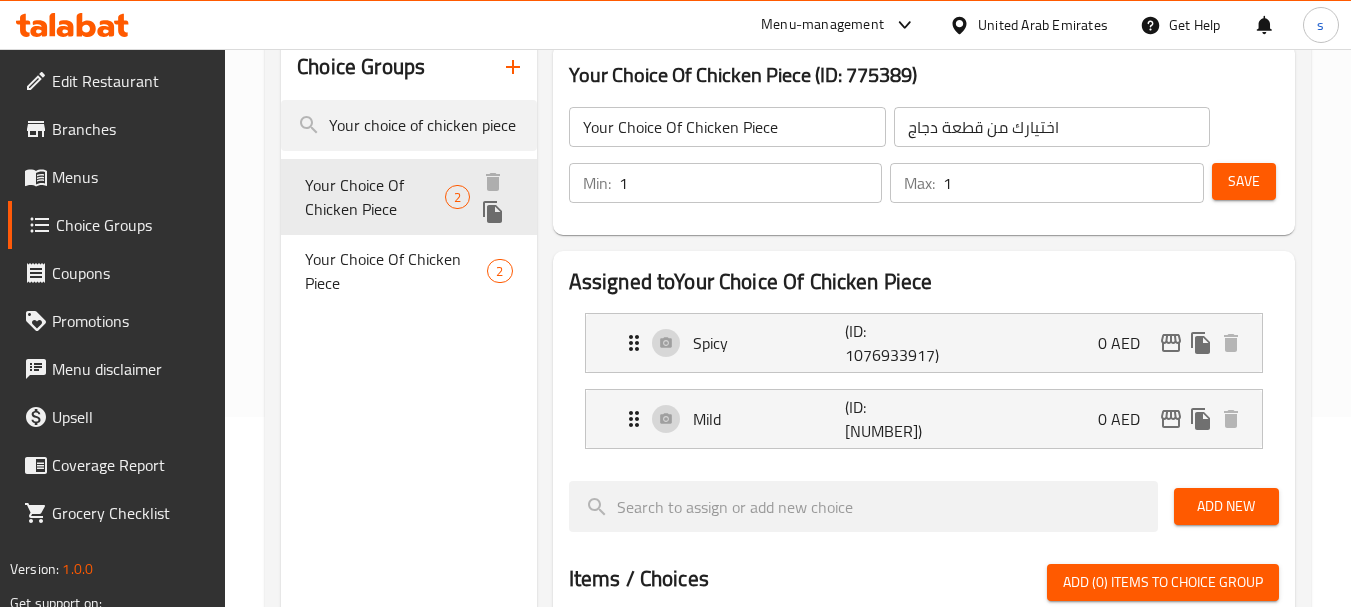scroll, scrollTop: 200, scrollLeft: 0, axis: vertical 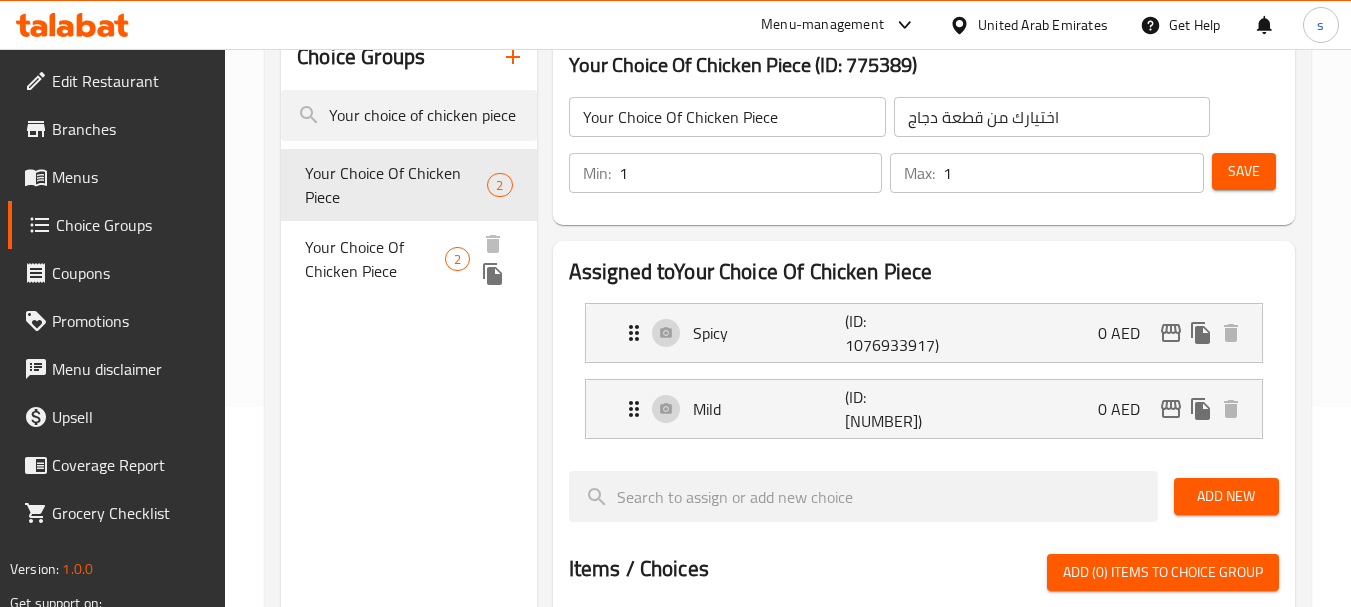click on "Your Choice Of Chicken Piece" at bounding box center [374, 259] 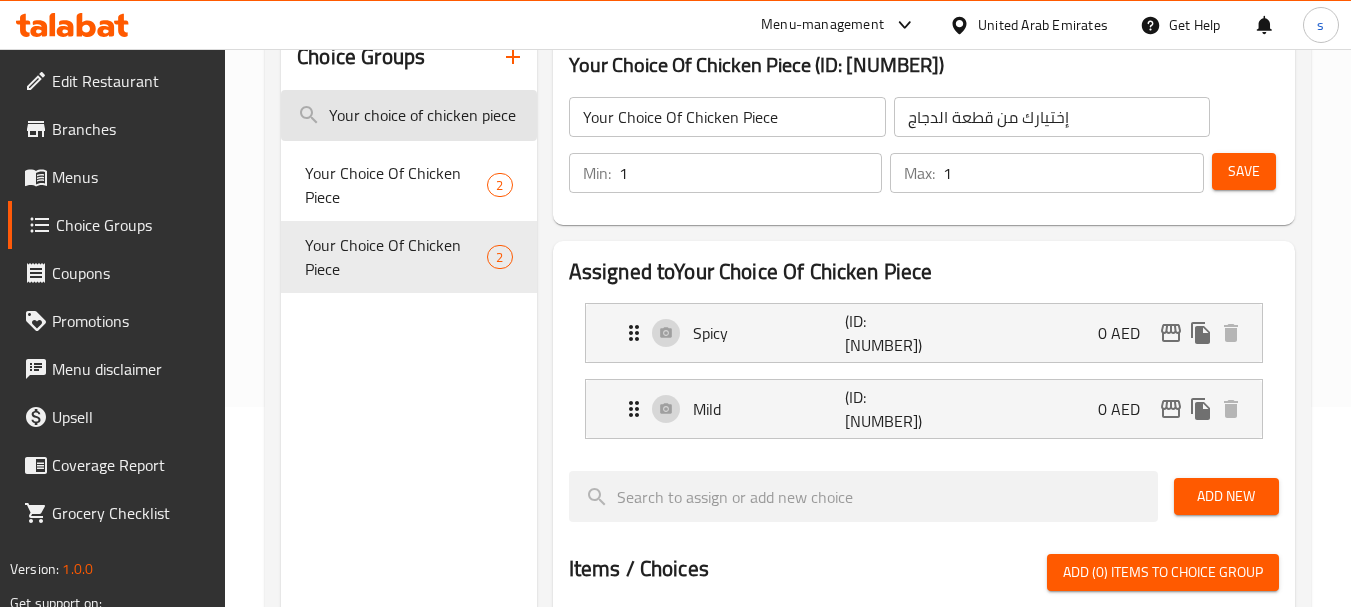 click on "Your choice of chicken piece" at bounding box center (408, 115) 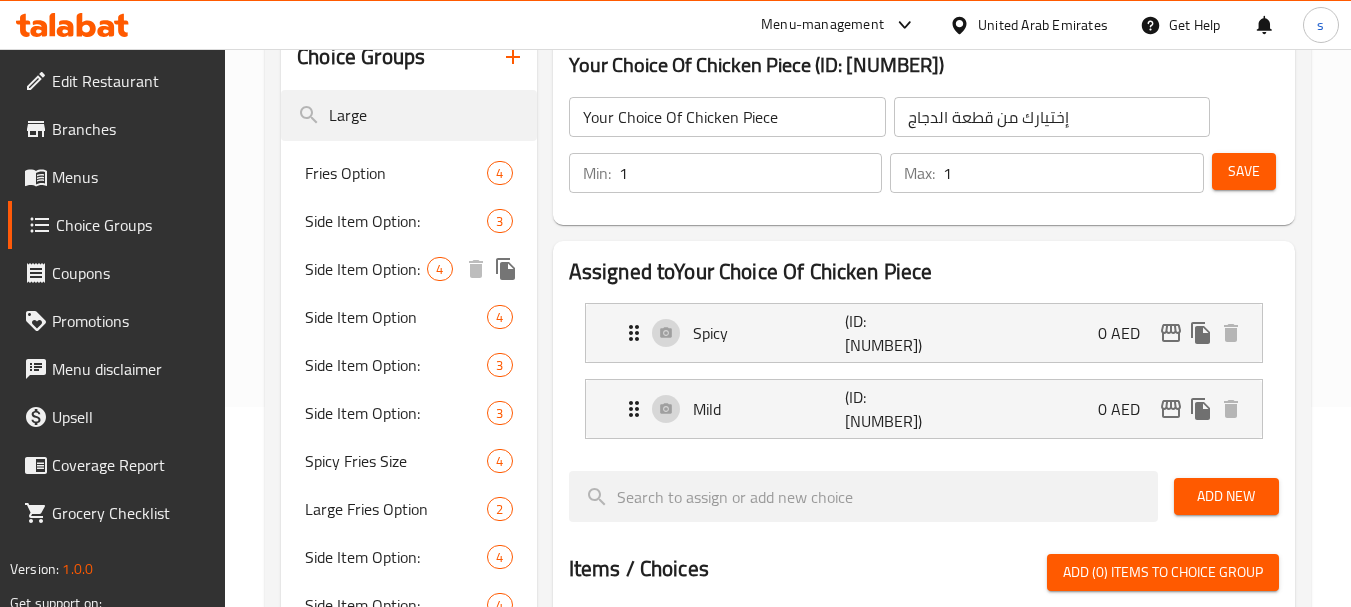 type on "Large" 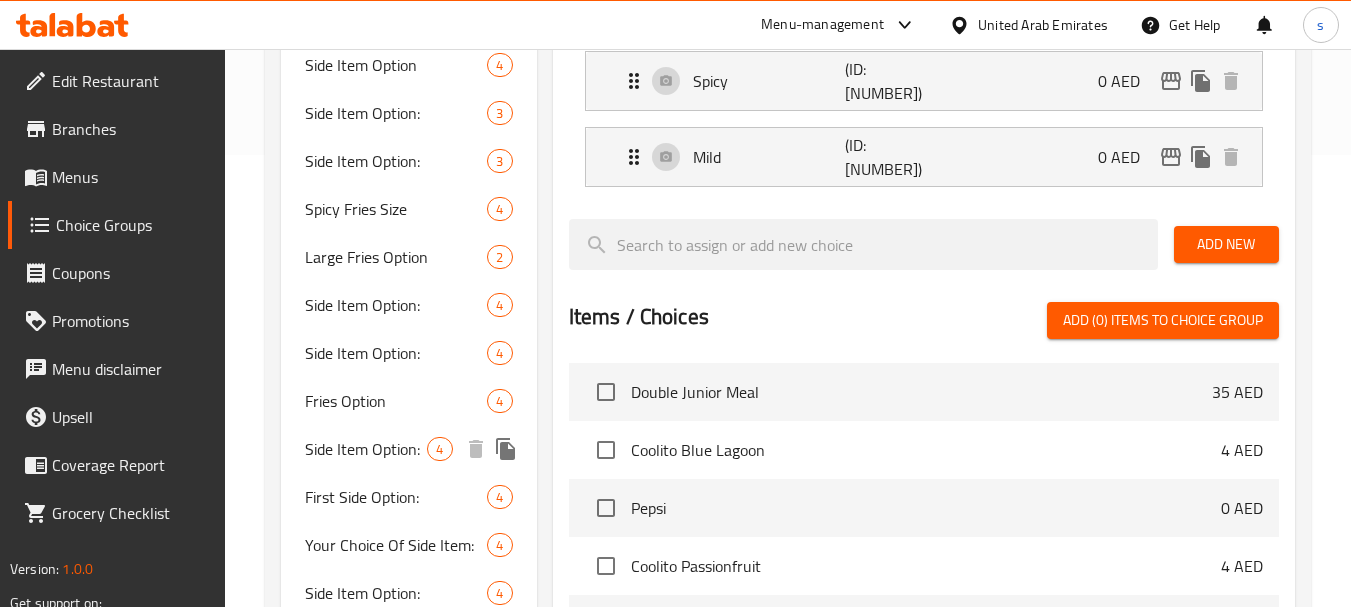 scroll, scrollTop: 500, scrollLeft: 0, axis: vertical 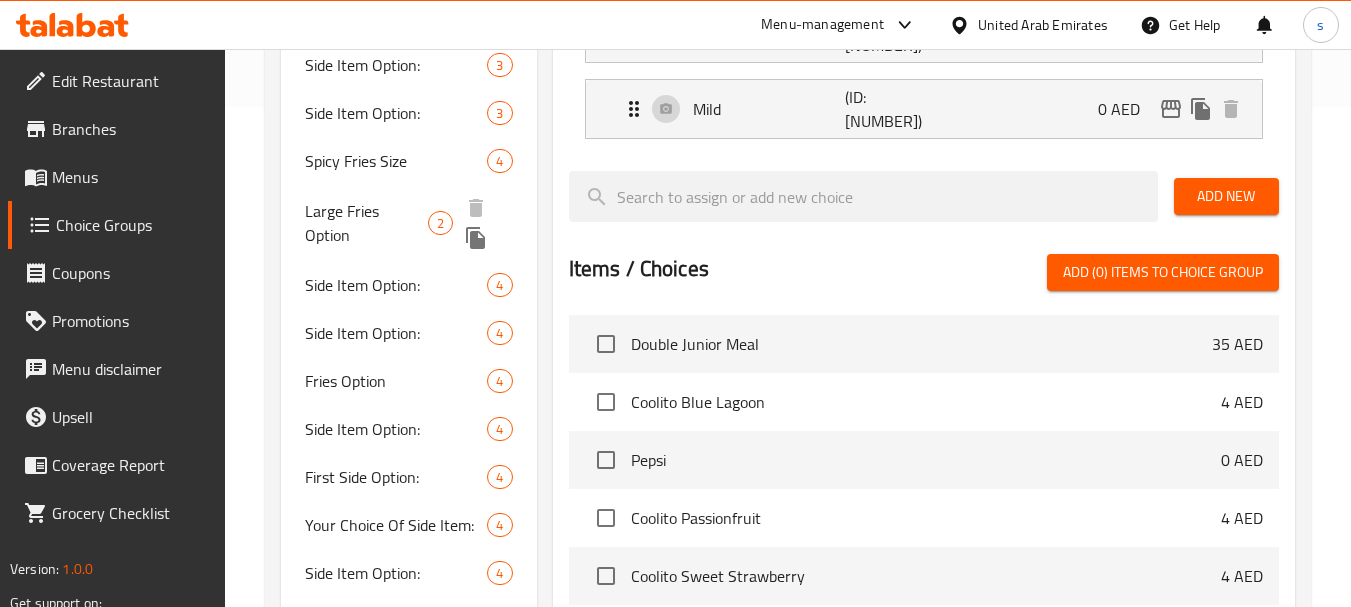 click on "Large Fries Option" at bounding box center (366, 223) 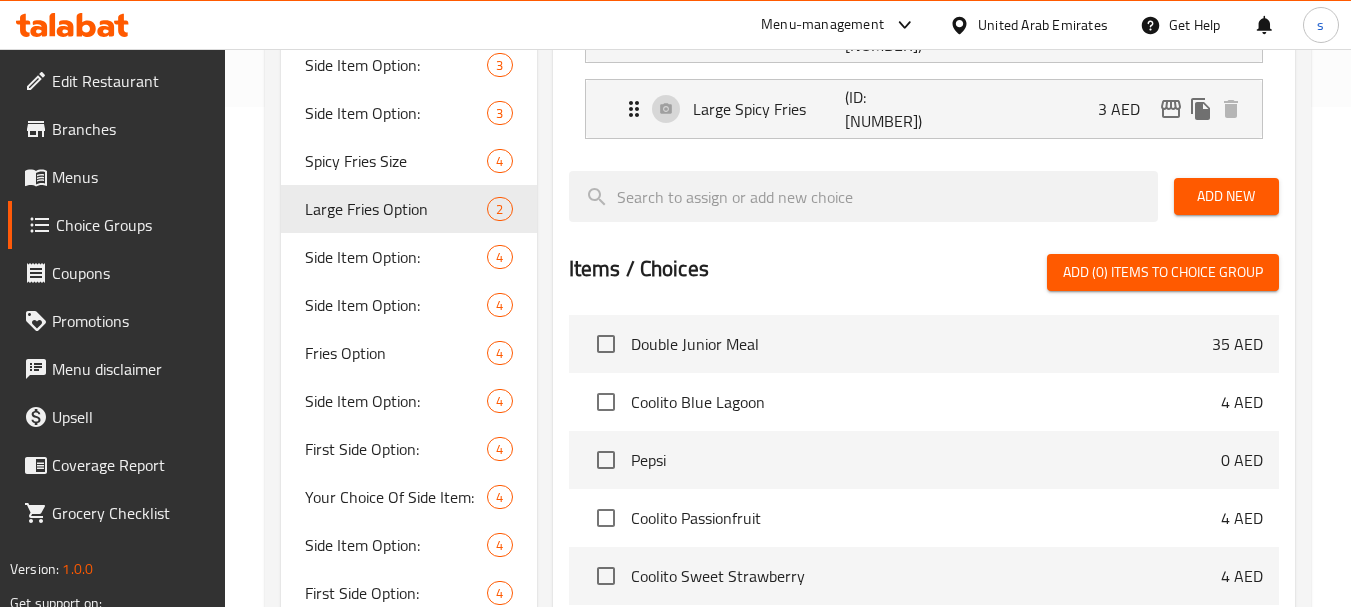 type on "Large Fries Option" 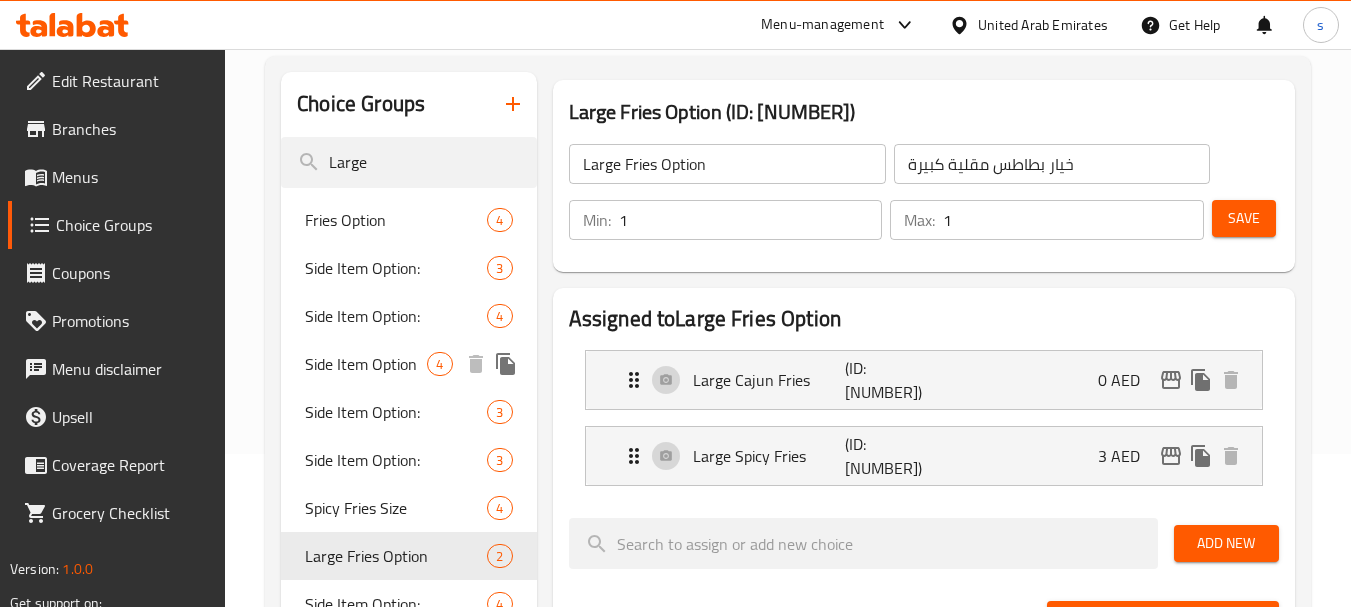 scroll, scrollTop: 0, scrollLeft: 0, axis: both 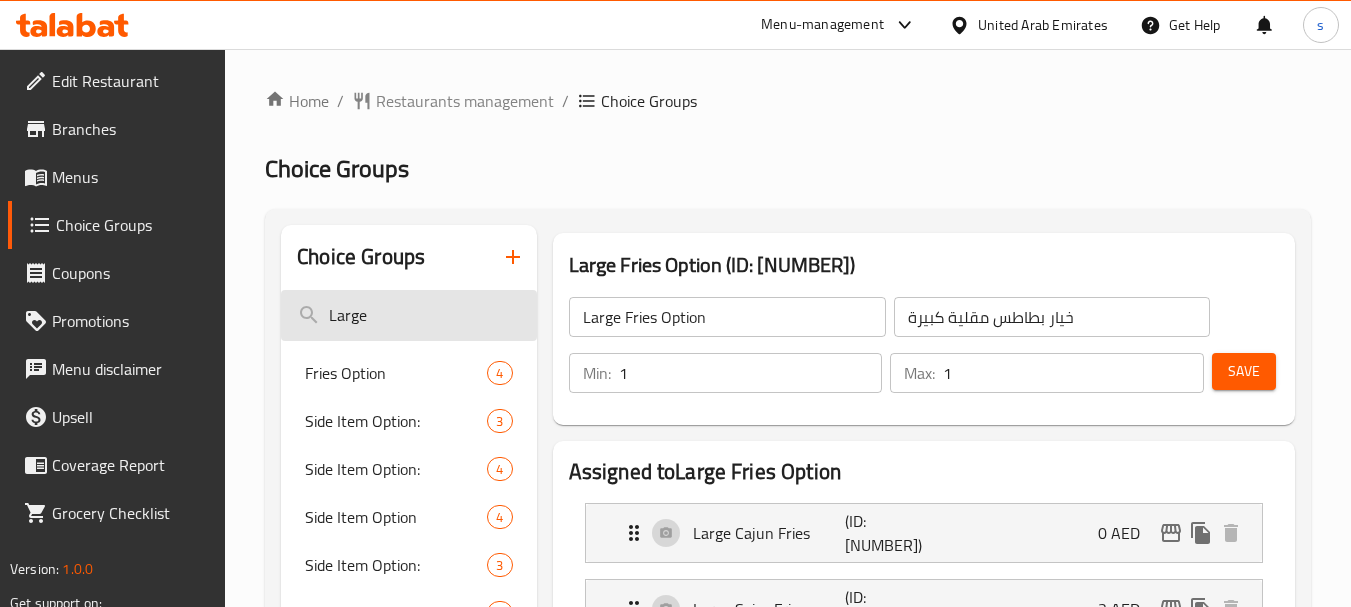click on "Large" at bounding box center [408, 315] 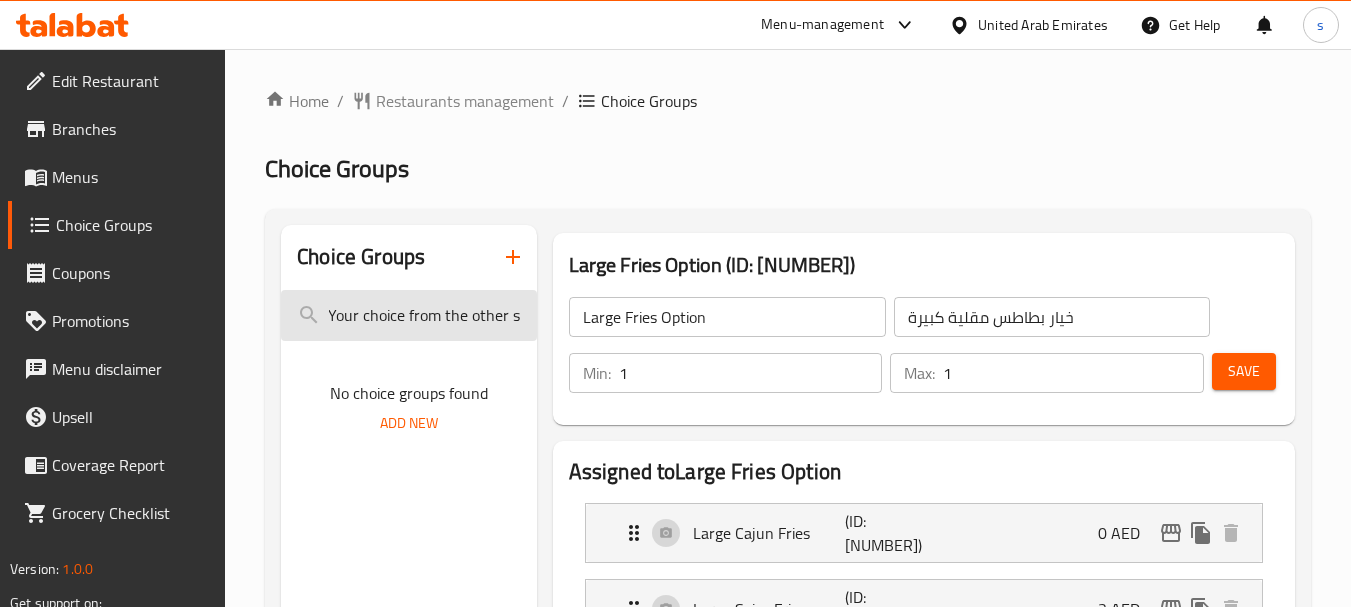 scroll, scrollTop: 0, scrollLeft: 0, axis: both 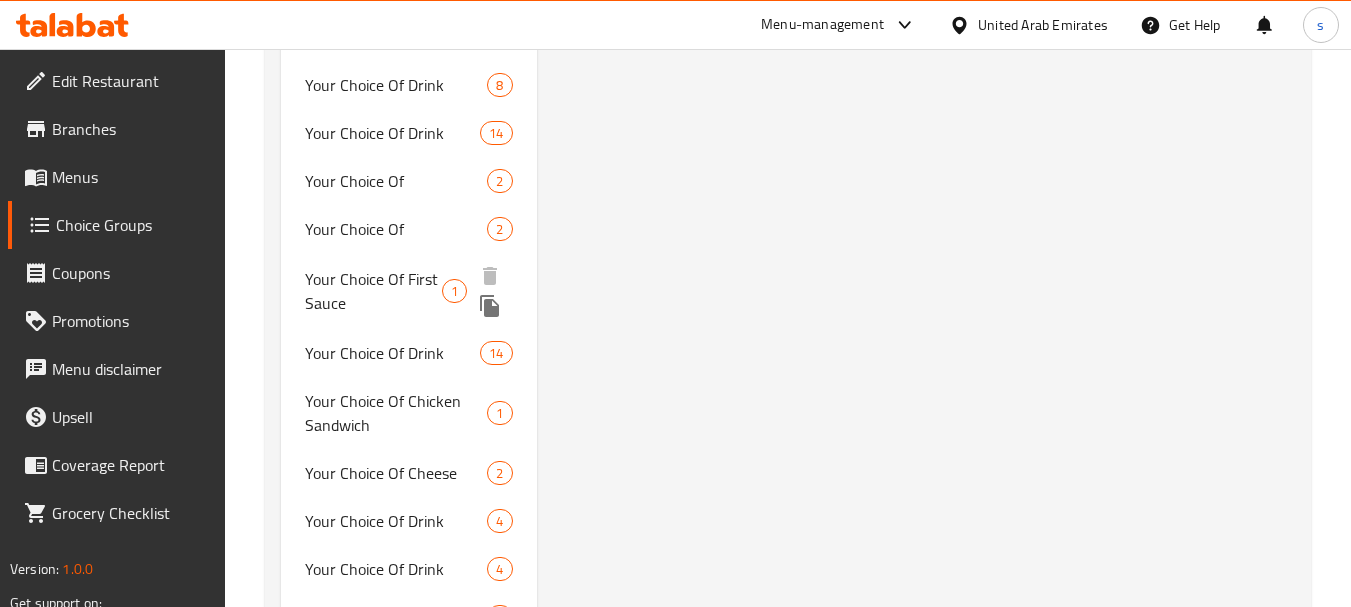 type on "Your choice" 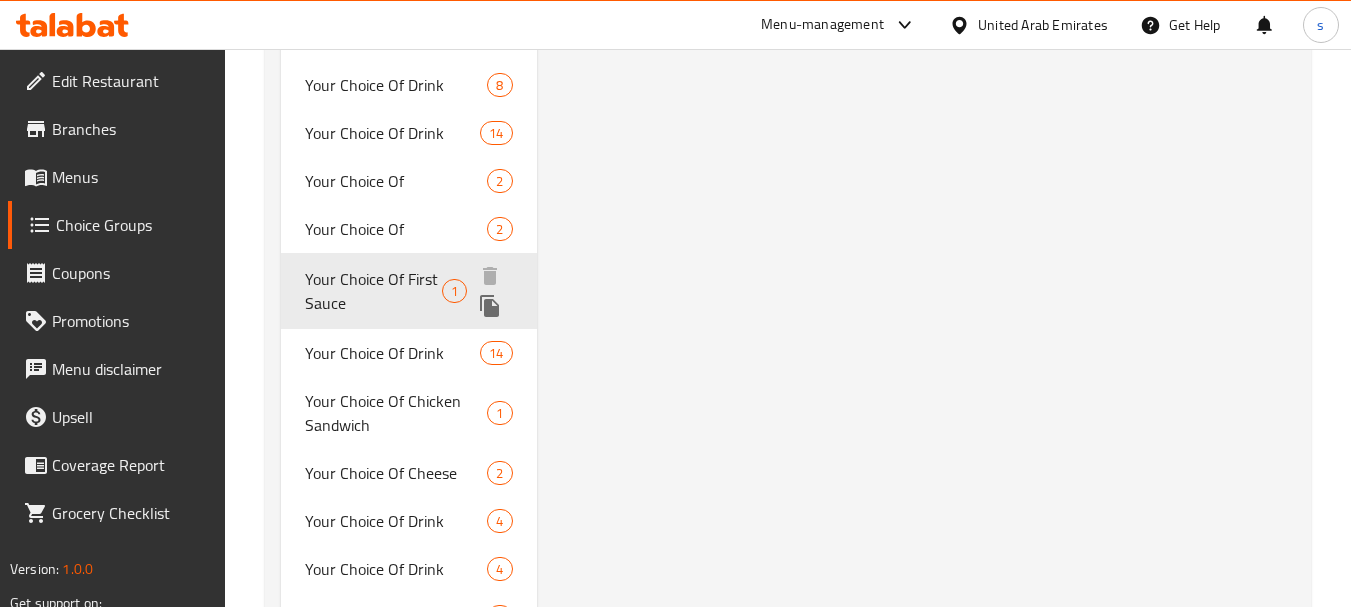 type on "Your Choice Of First Sauce" 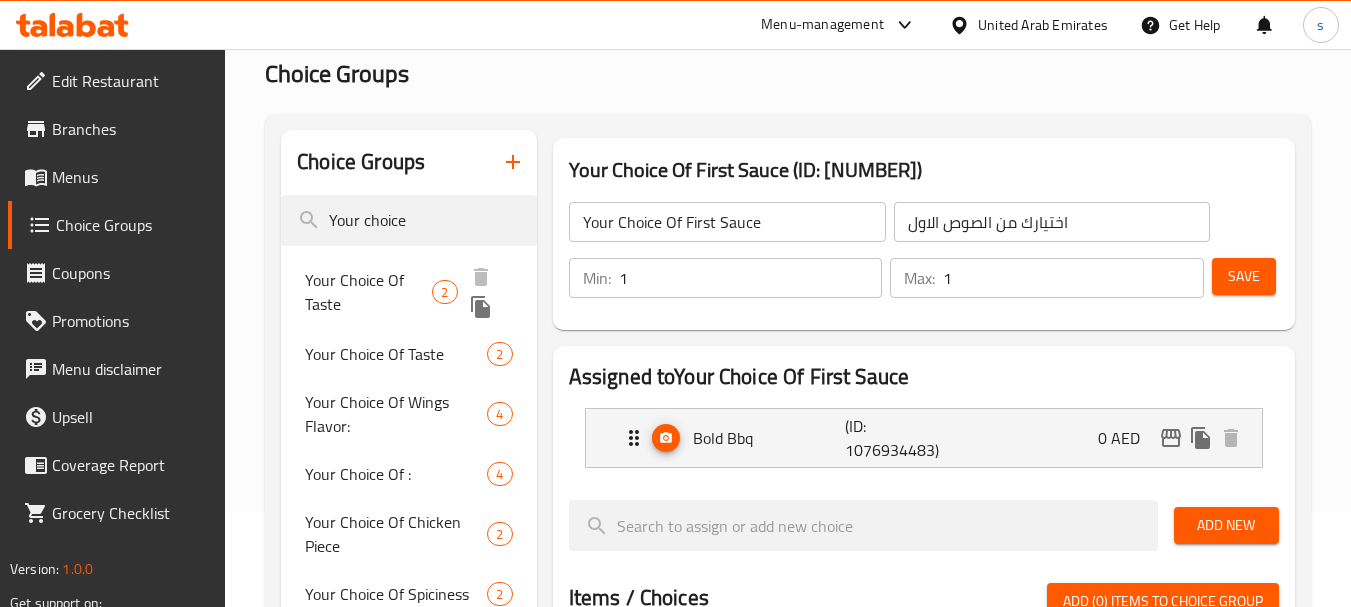 scroll, scrollTop: 0, scrollLeft: 0, axis: both 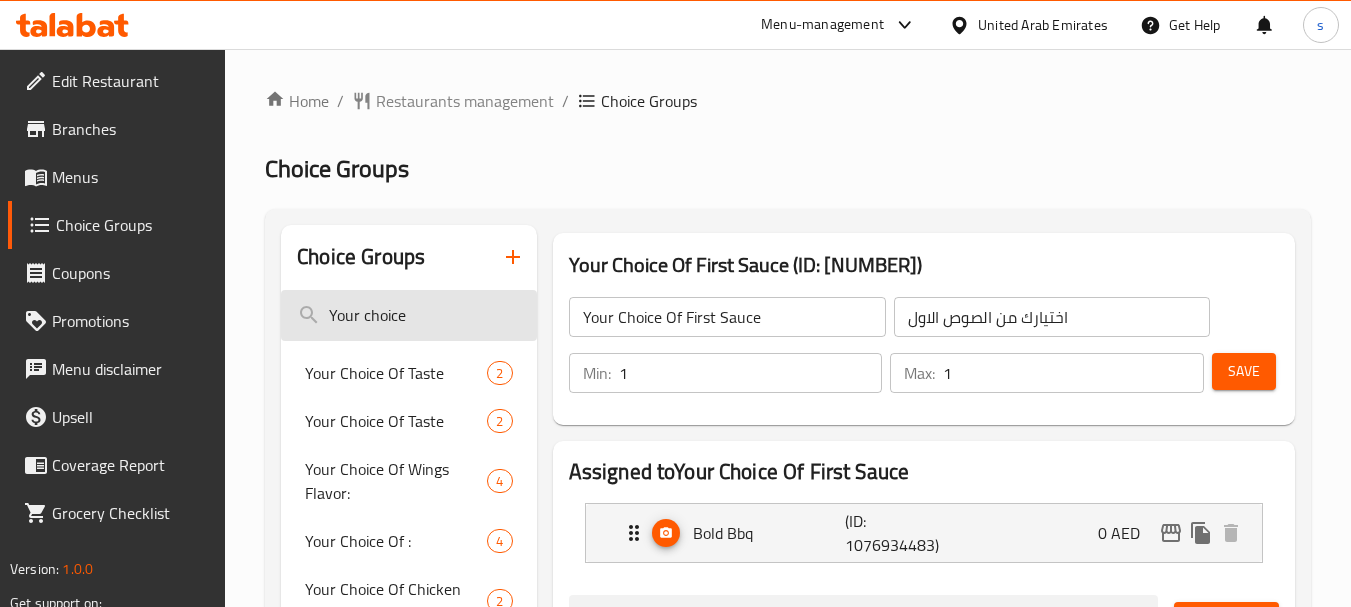 drag, startPoint x: 412, startPoint y: 259, endPoint x: 395, endPoint y: 296, distance: 40.718548 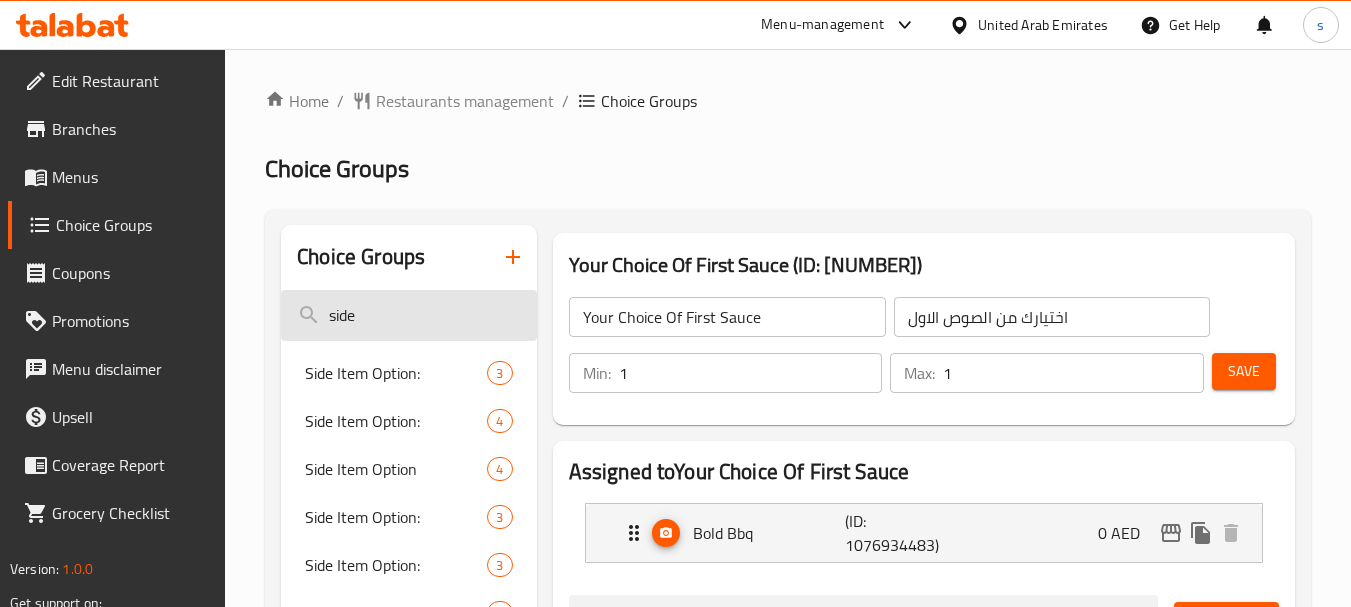 type on "side" 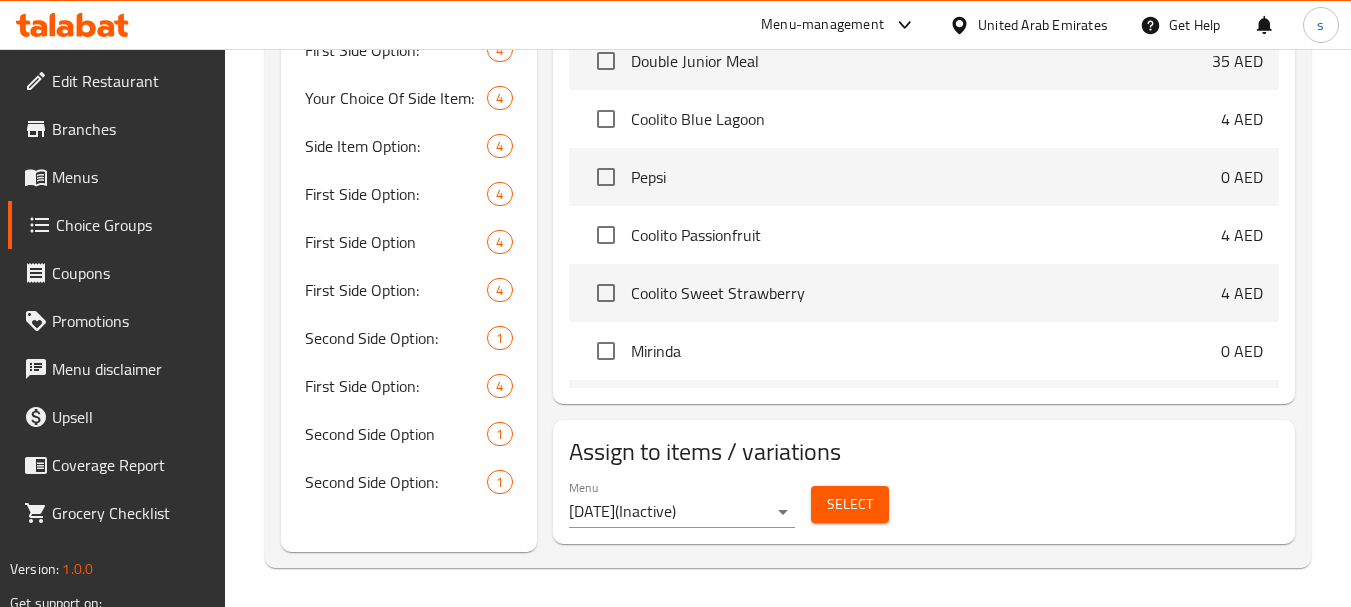 scroll, scrollTop: 708, scrollLeft: 0, axis: vertical 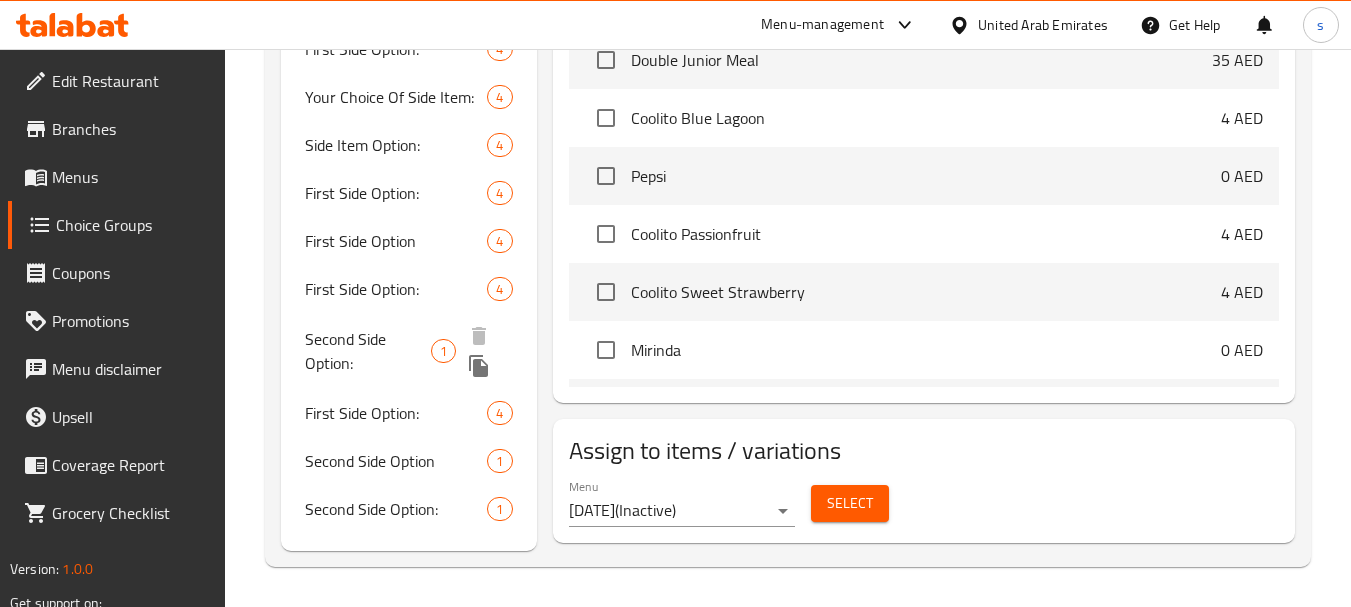 click on "Second Side Option:" at bounding box center [368, 351] 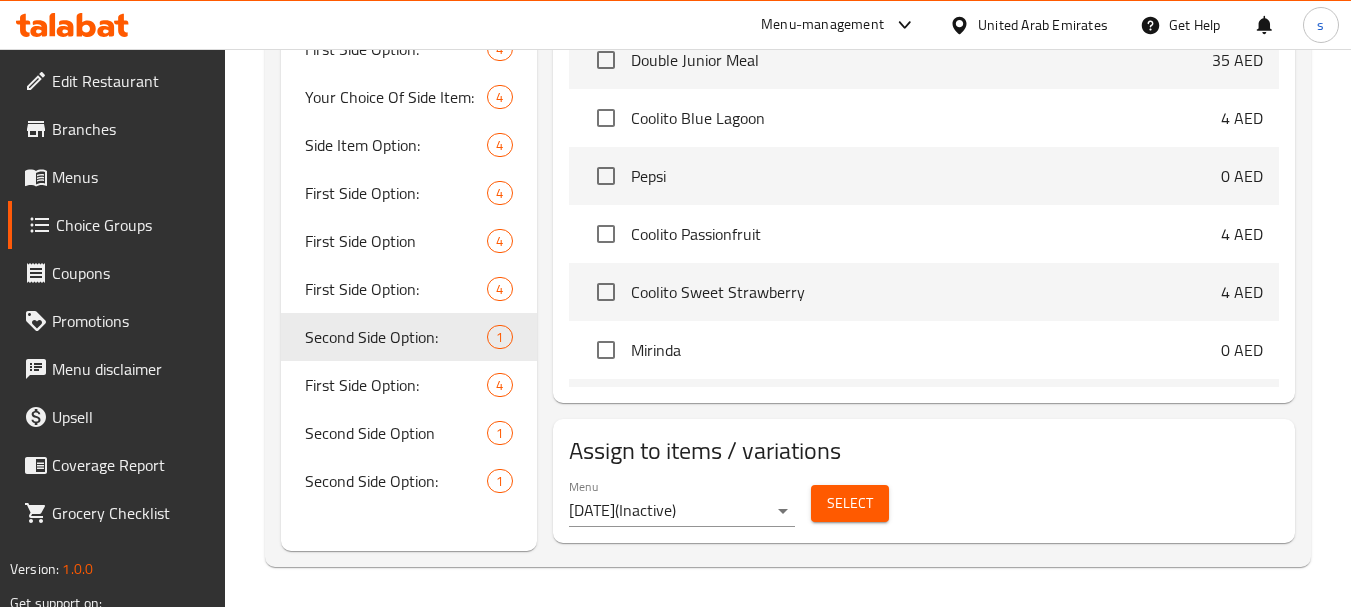 type on "Second Side Option:" 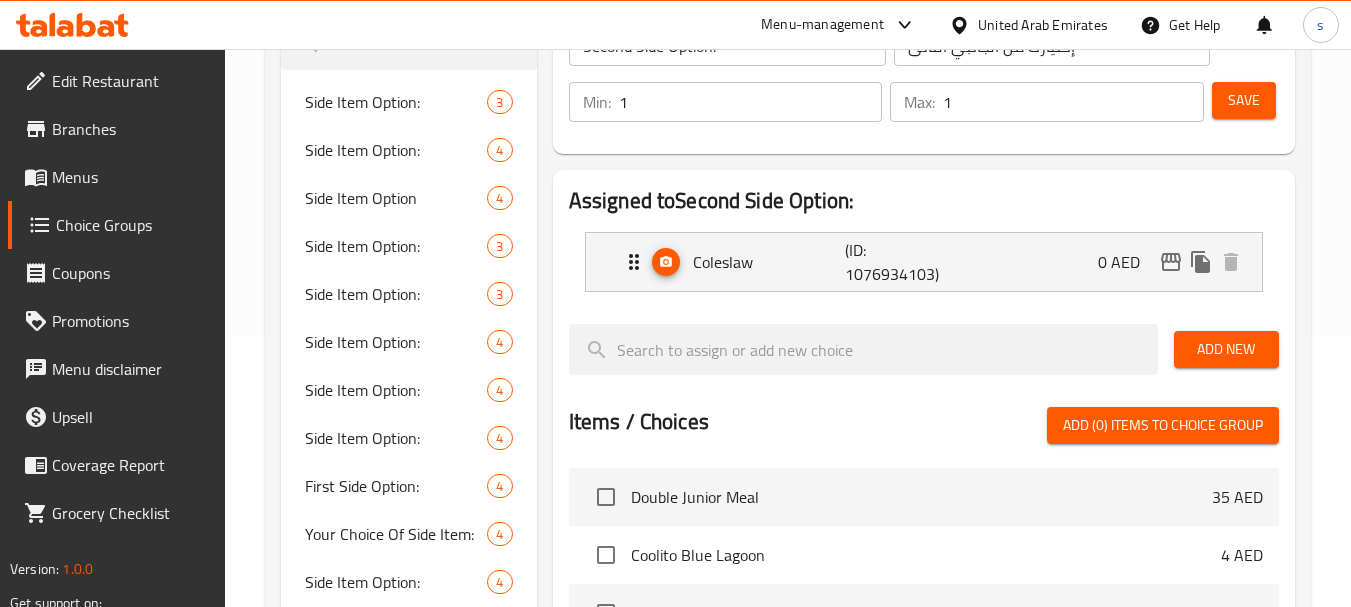 scroll, scrollTop: 208, scrollLeft: 0, axis: vertical 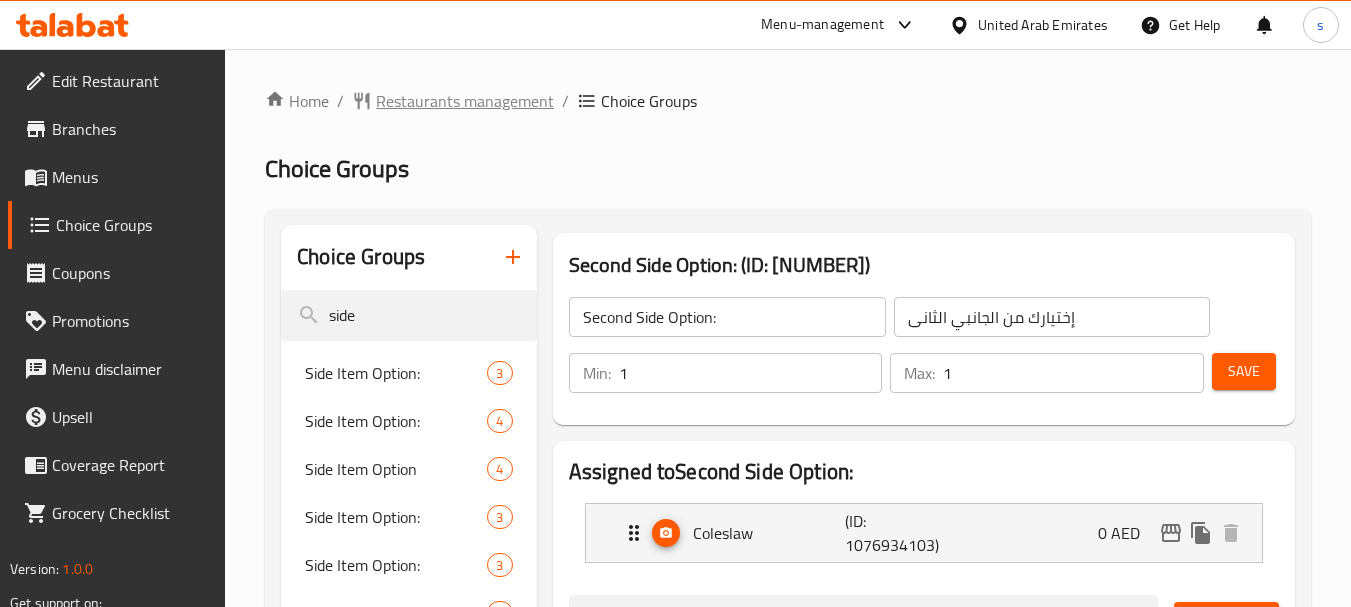 click on "Restaurants management" at bounding box center (465, 101) 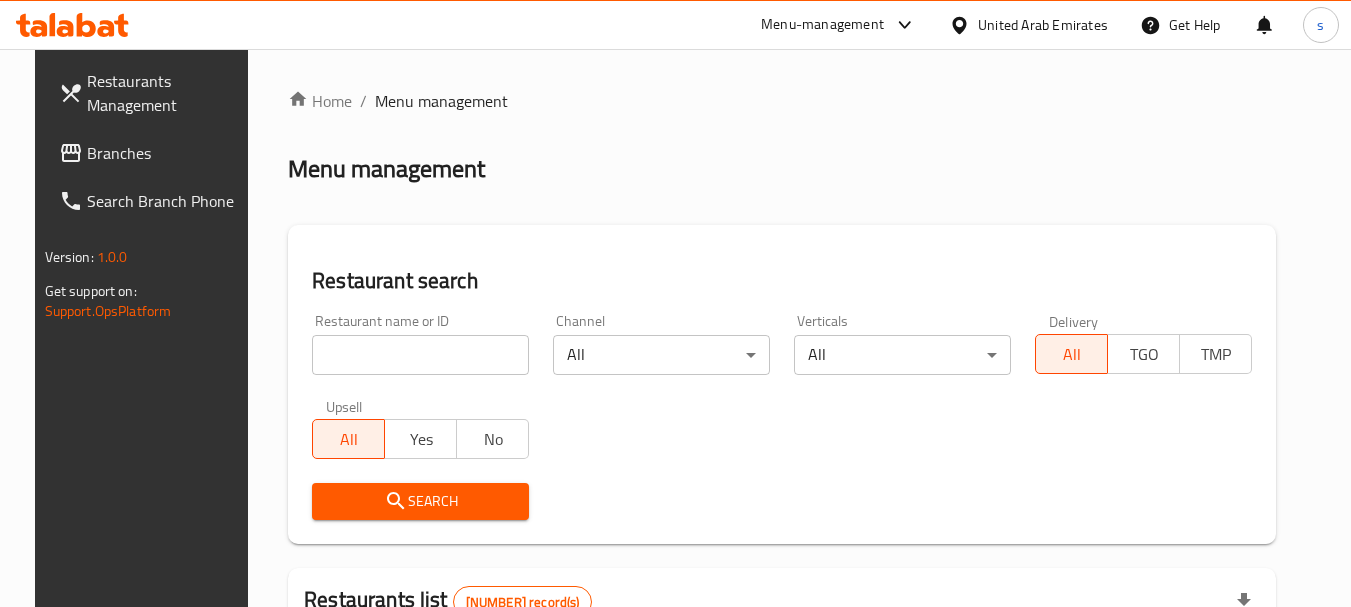 click at bounding box center (420, 355) 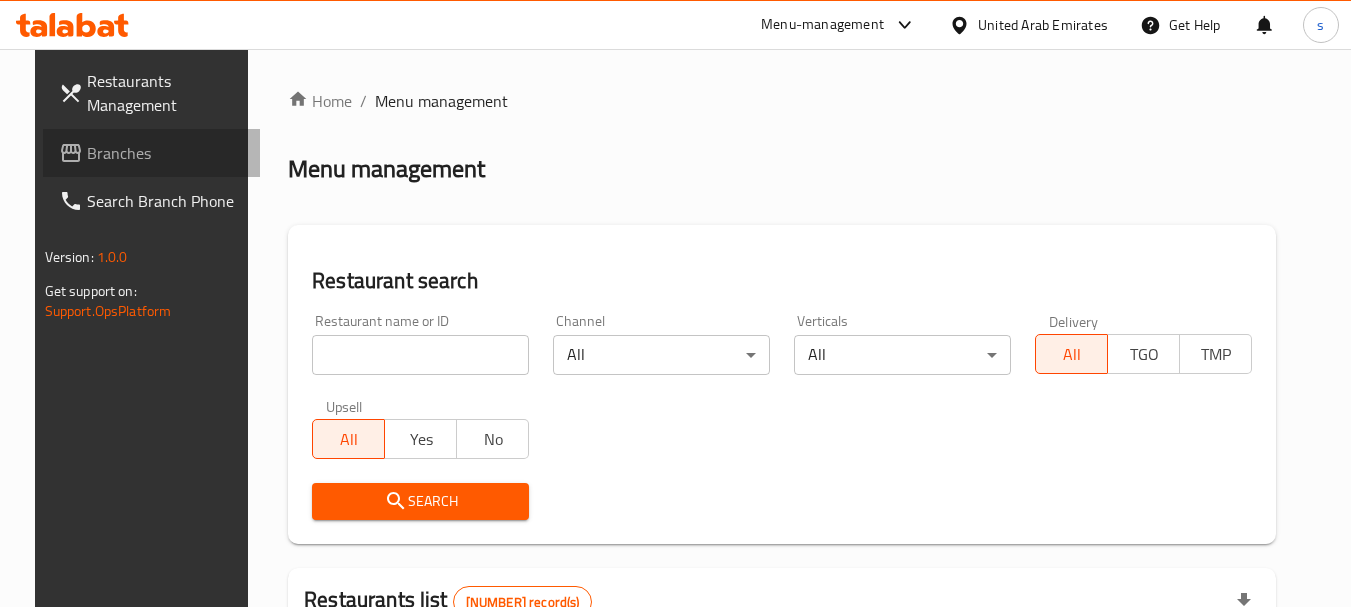 click on "Branches" at bounding box center (166, 153) 